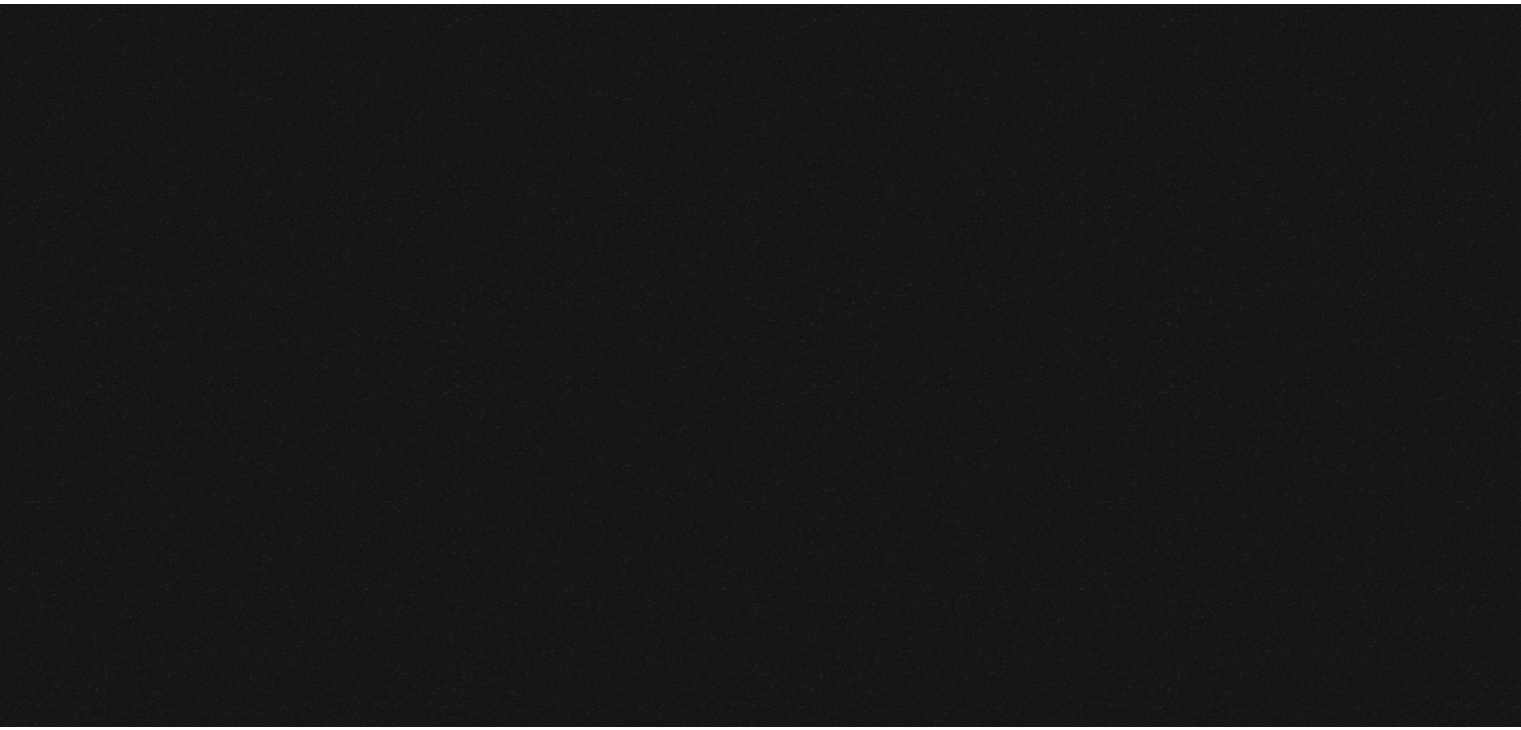 scroll, scrollTop: 0, scrollLeft: 0, axis: both 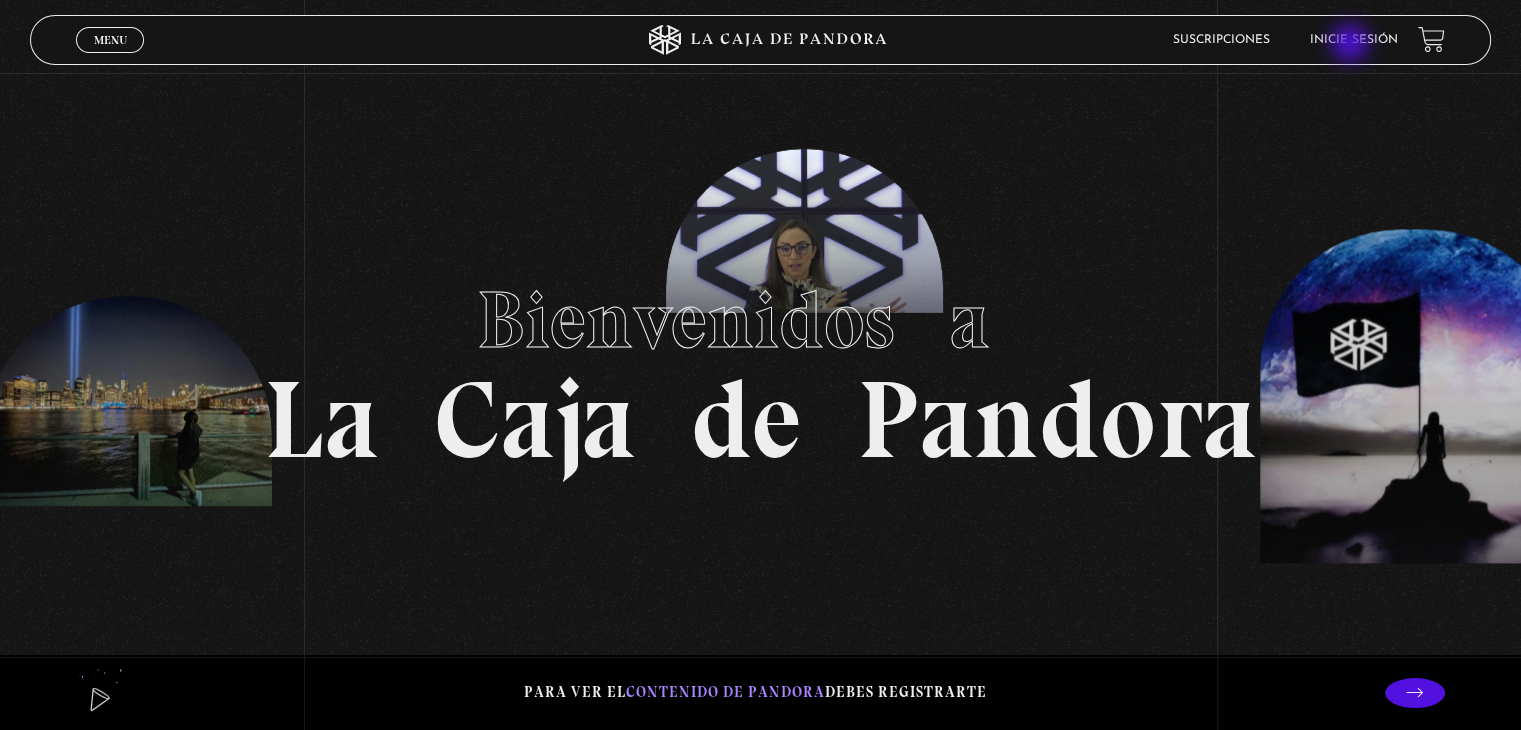 click on "Inicie sesión" at bounding box center (1354, 40) 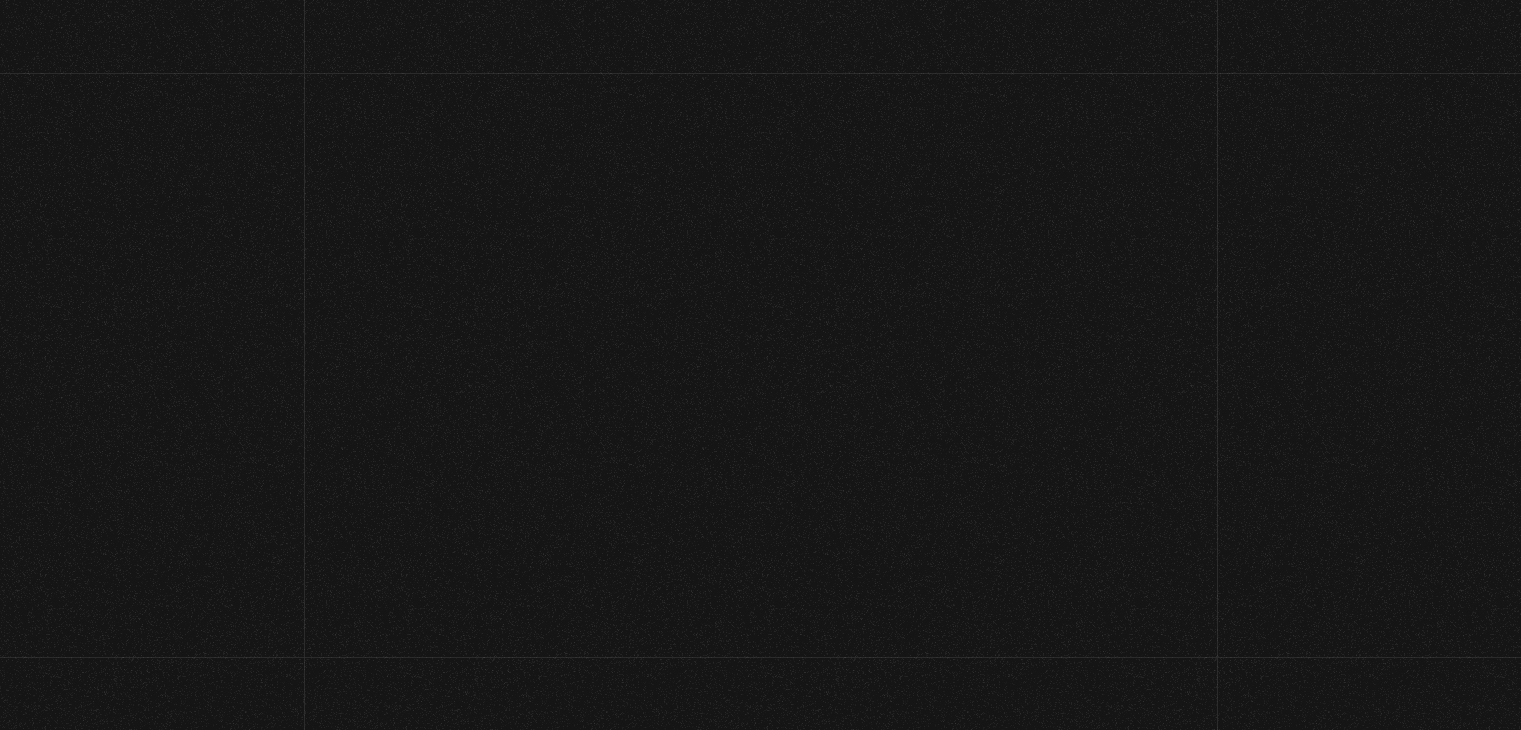 scroll, scrollTop: 0, scrollLeft: 0, axis: both 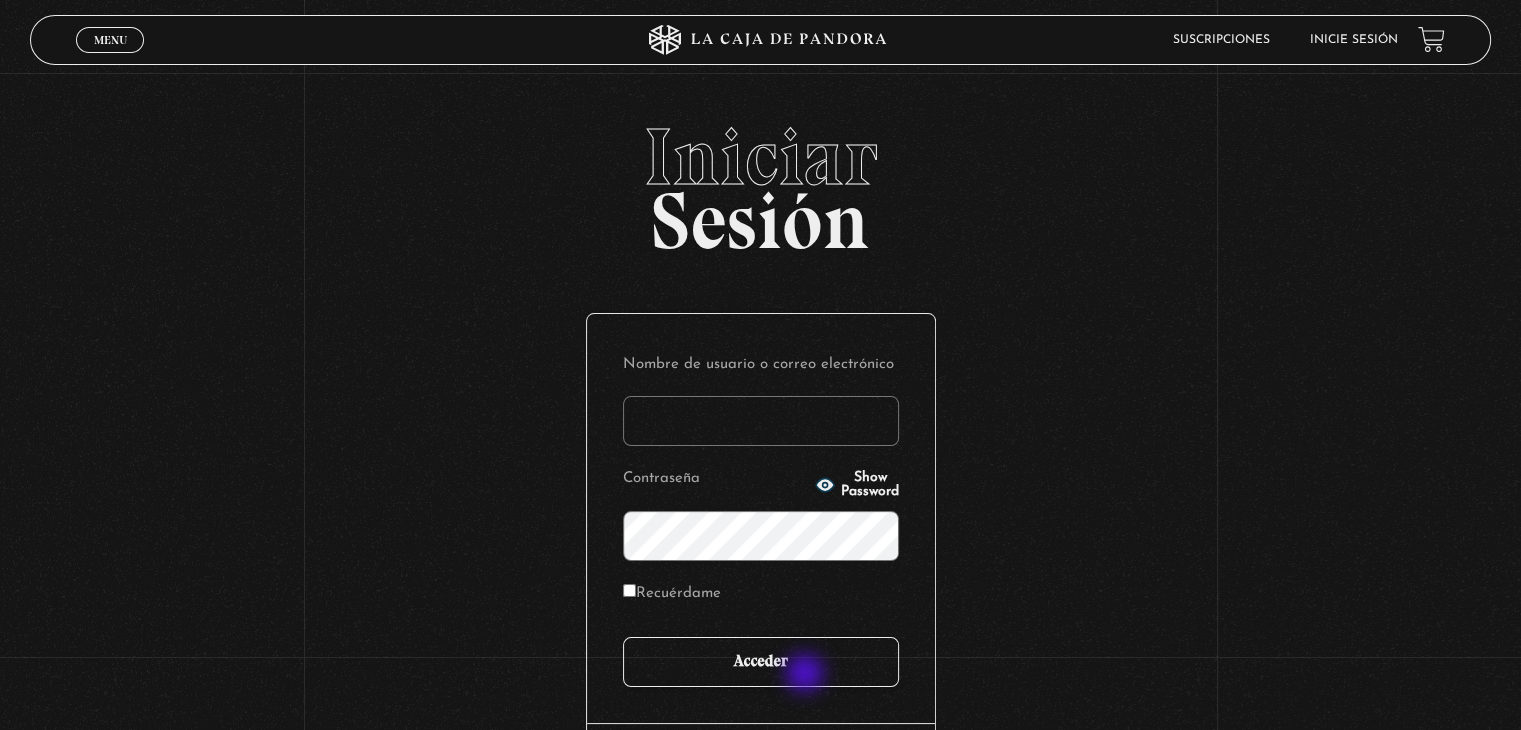 type on "[EMAIL]" 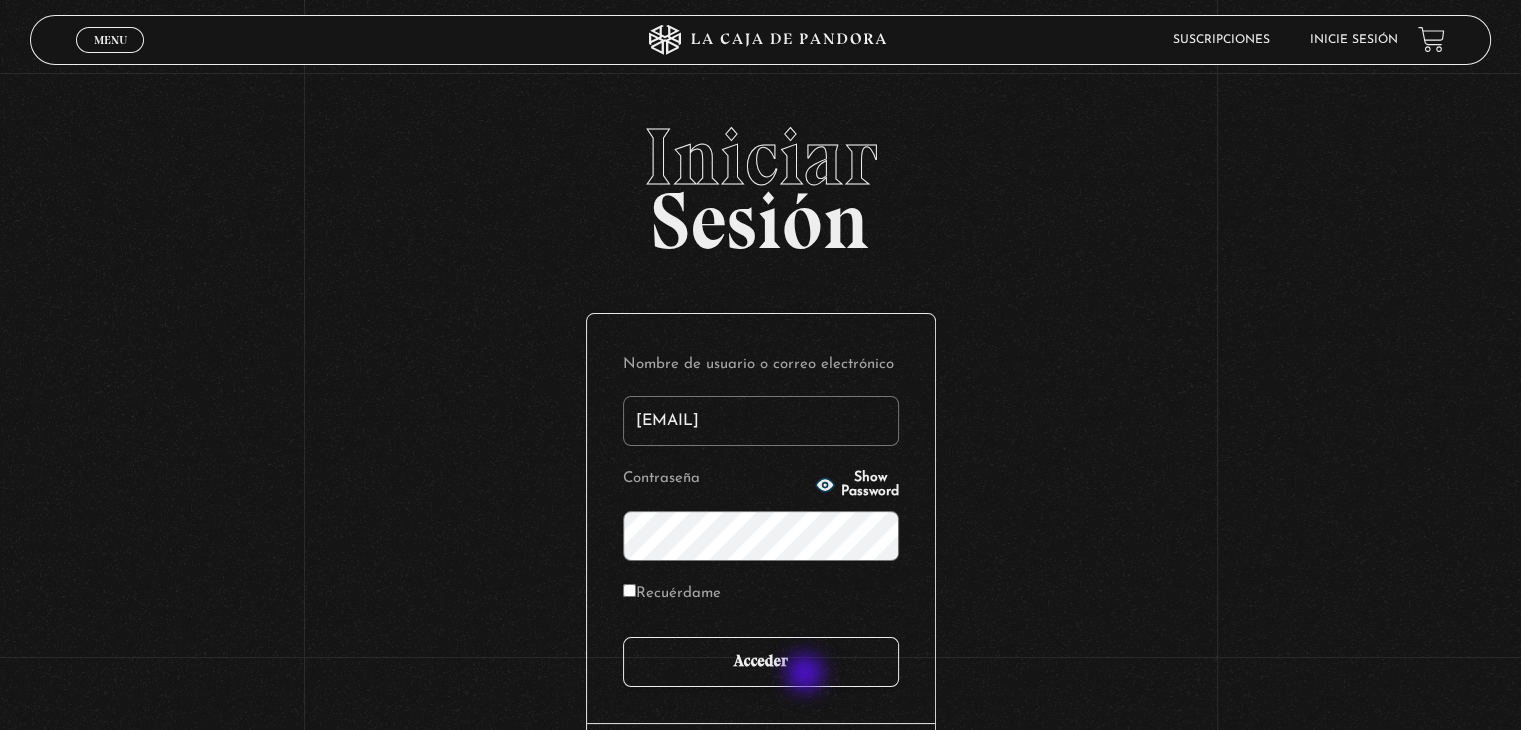 click on "Acceder" at bounding box center [761, 662] 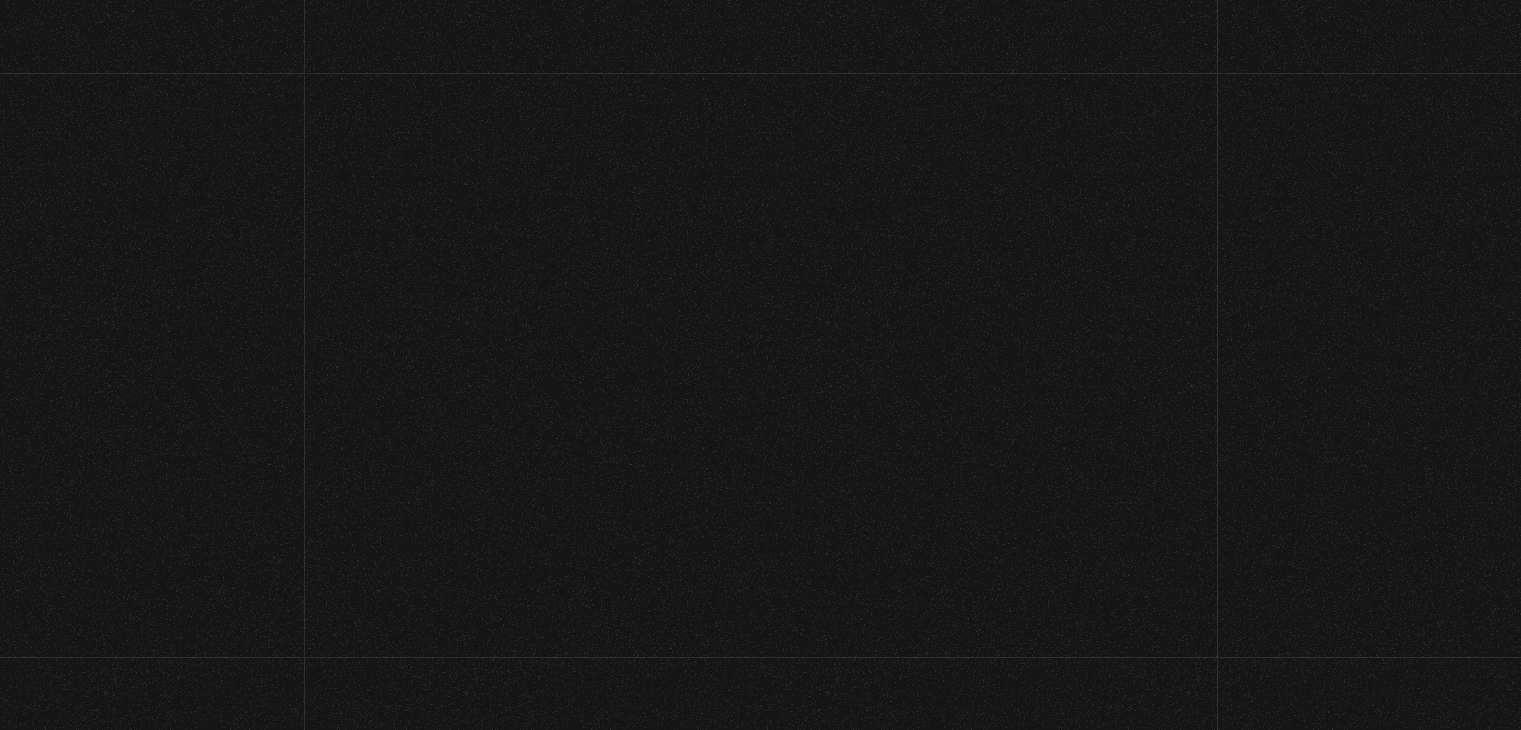 scroll, scrollTop: 0, scrollLeft: 0, axis: both 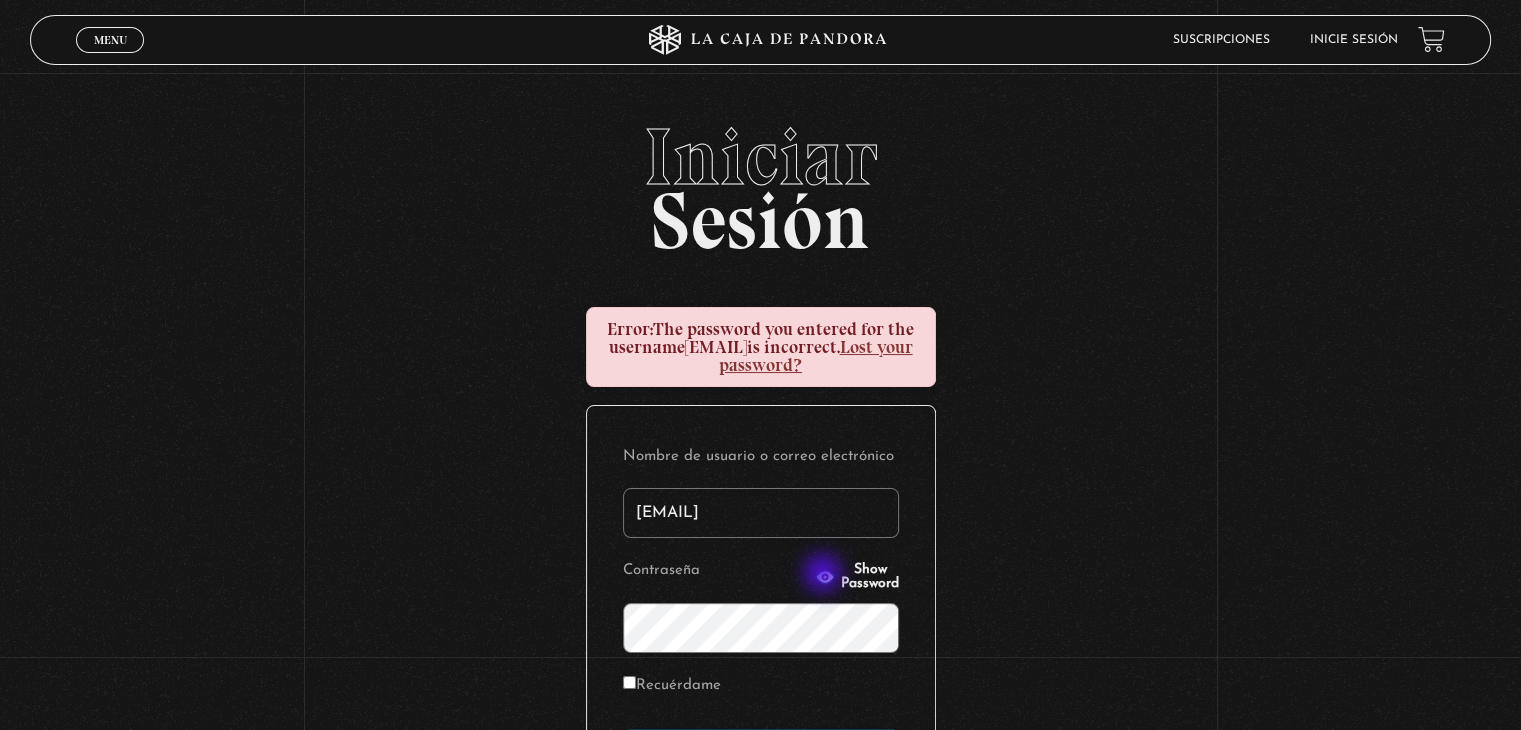 click on "Show Password" at bounding box center (870, 577) 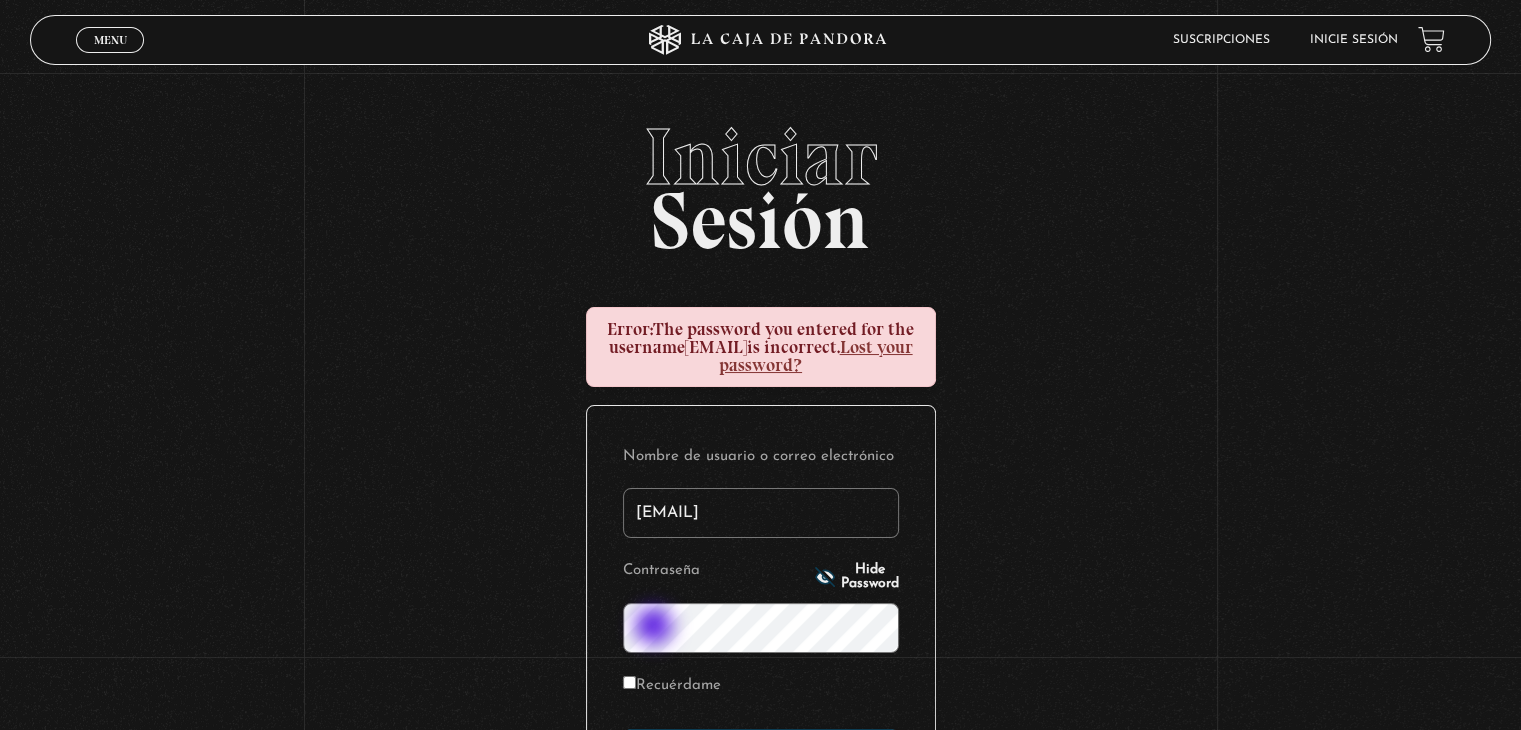 click on "Acceder" at bounding box center [761, 754] 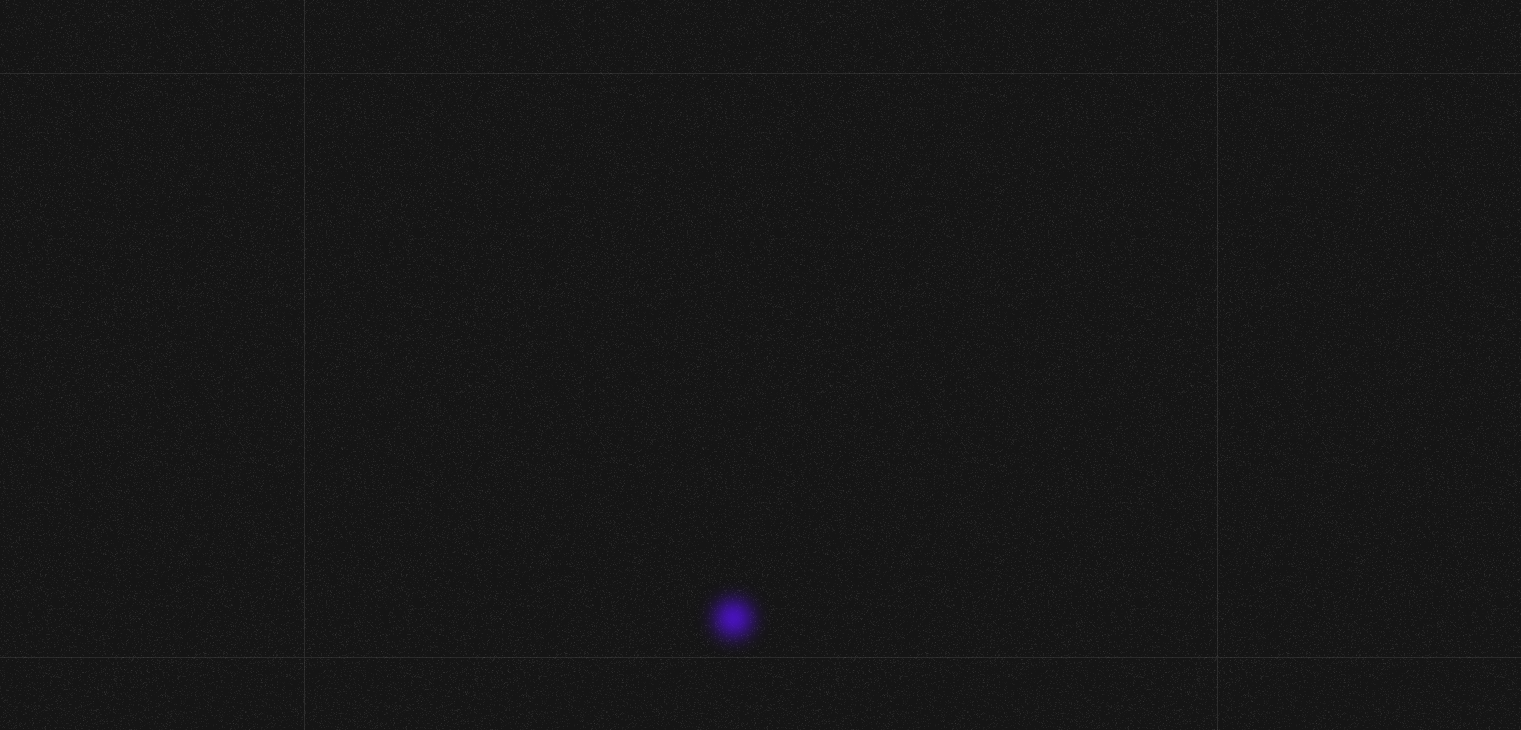scroll, scrollTop: 0, scrollLeft: 0, axis: both 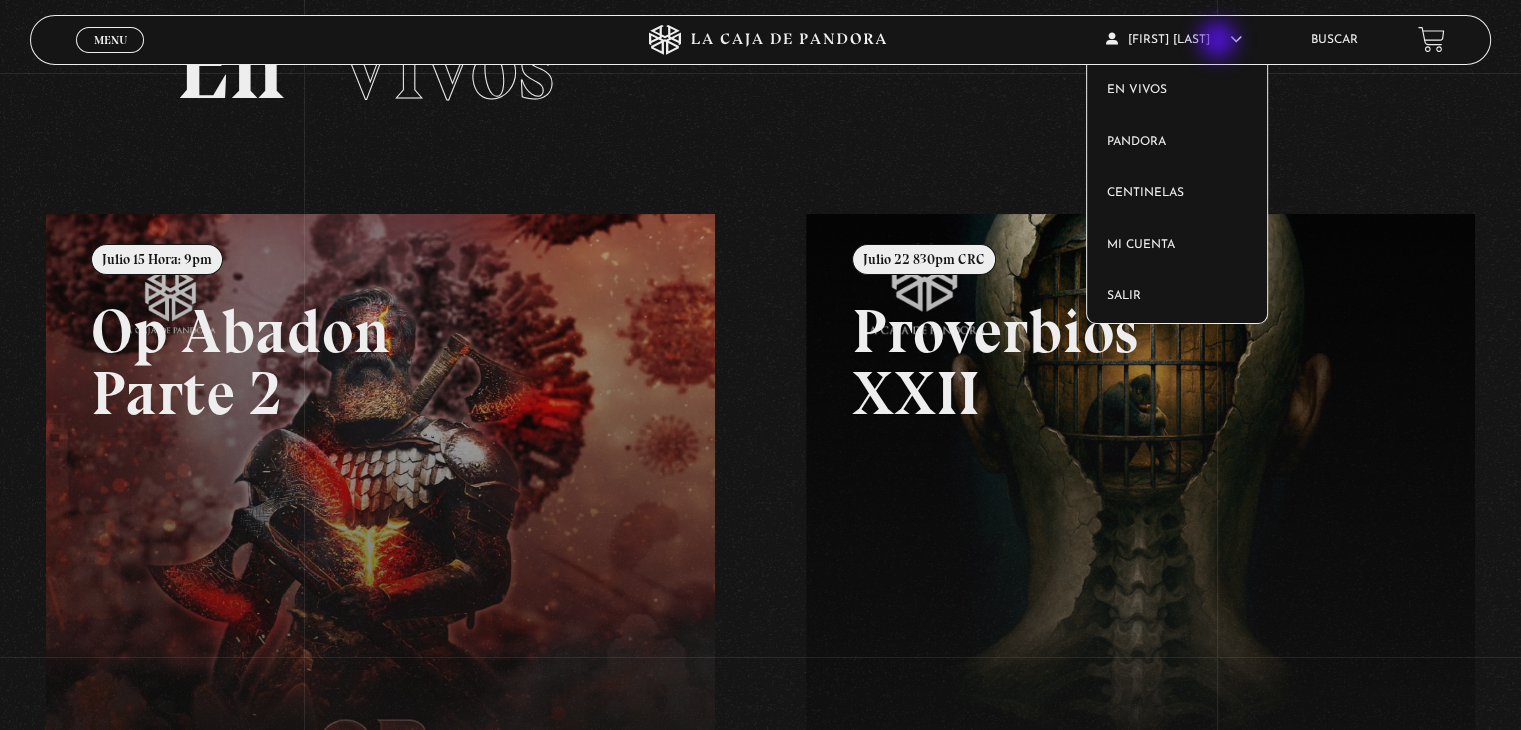 click on "Adriana Fallas" at bounding box center [1174, 40] 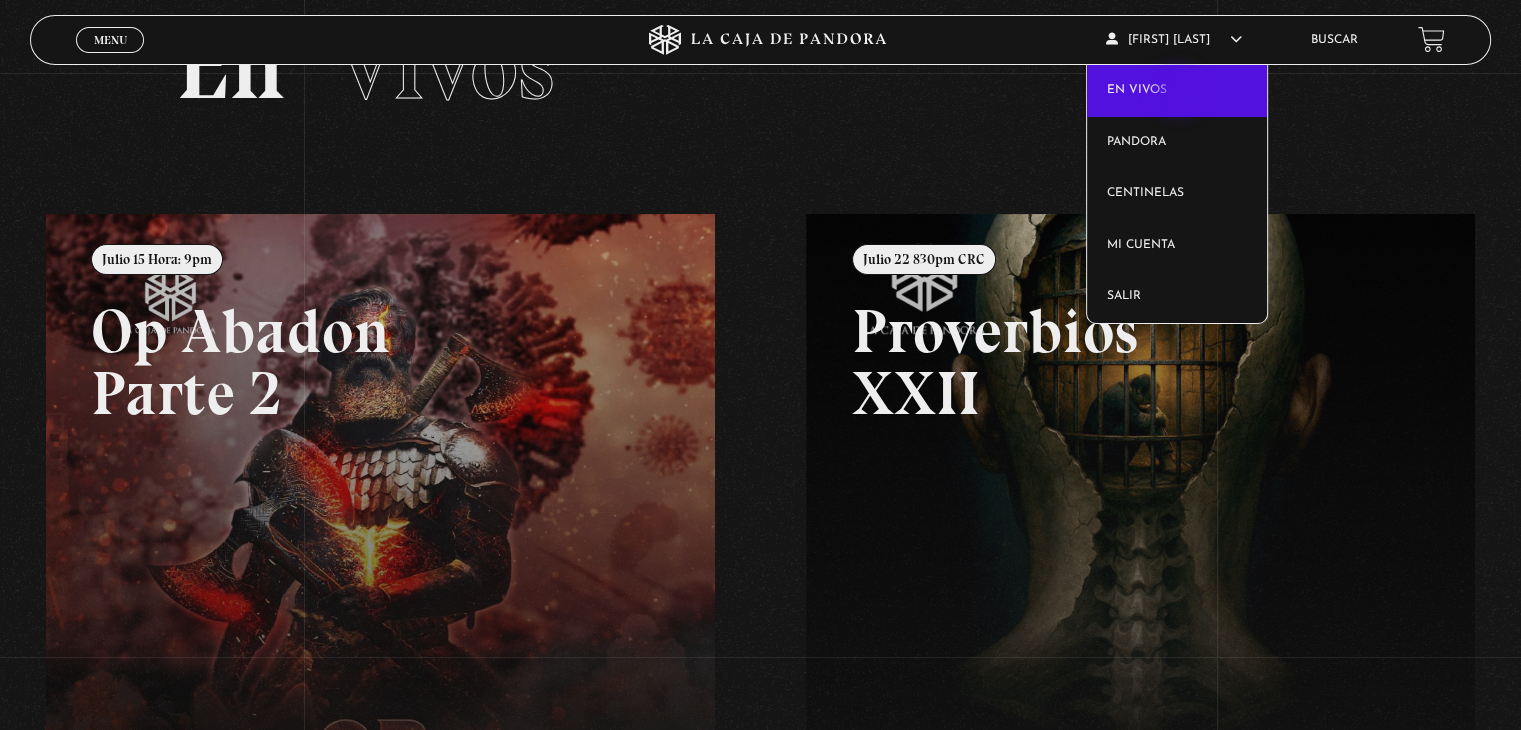 click on "En vivos" at bounding box center (1177, 91) 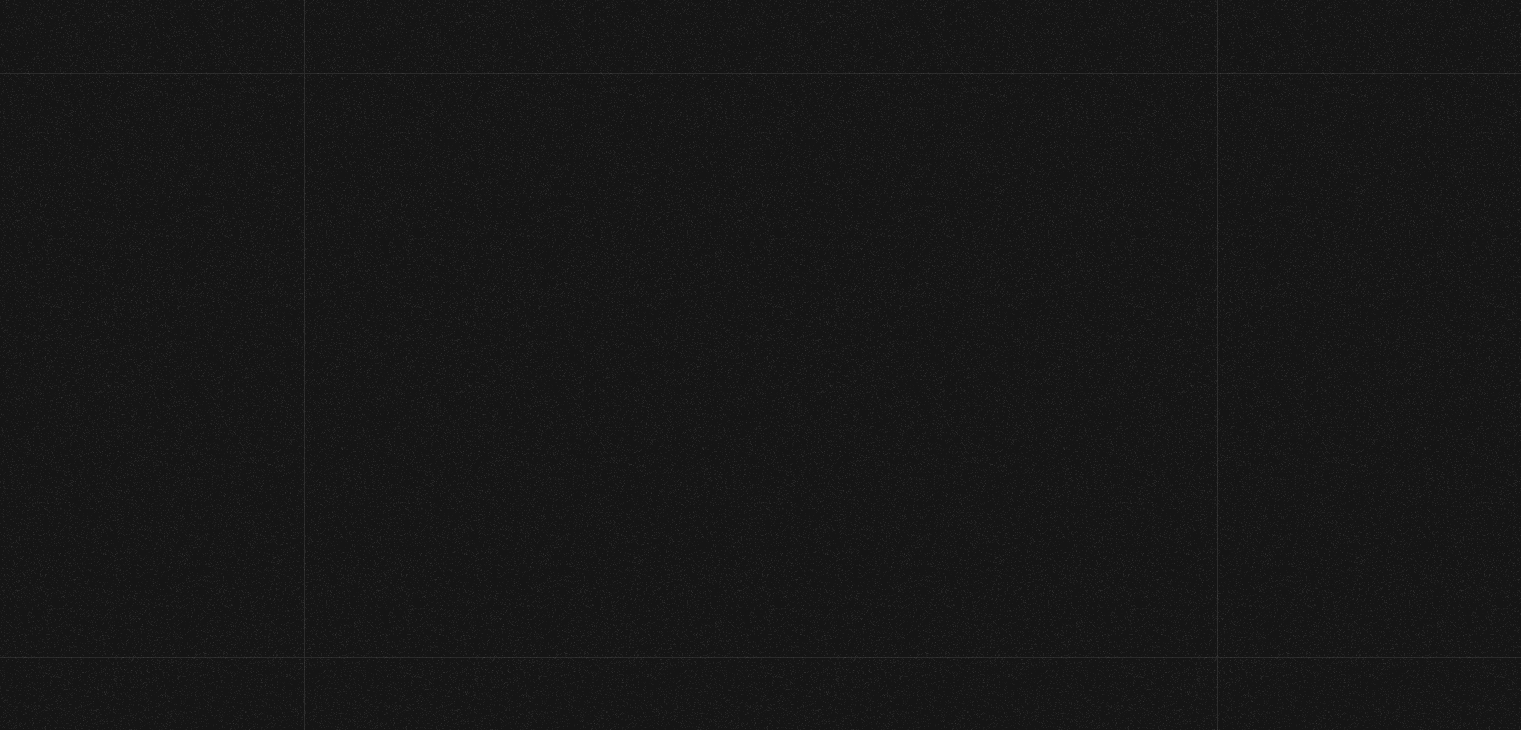 scroll, scrollTop: 0, scrollLeft: 0, axis: both 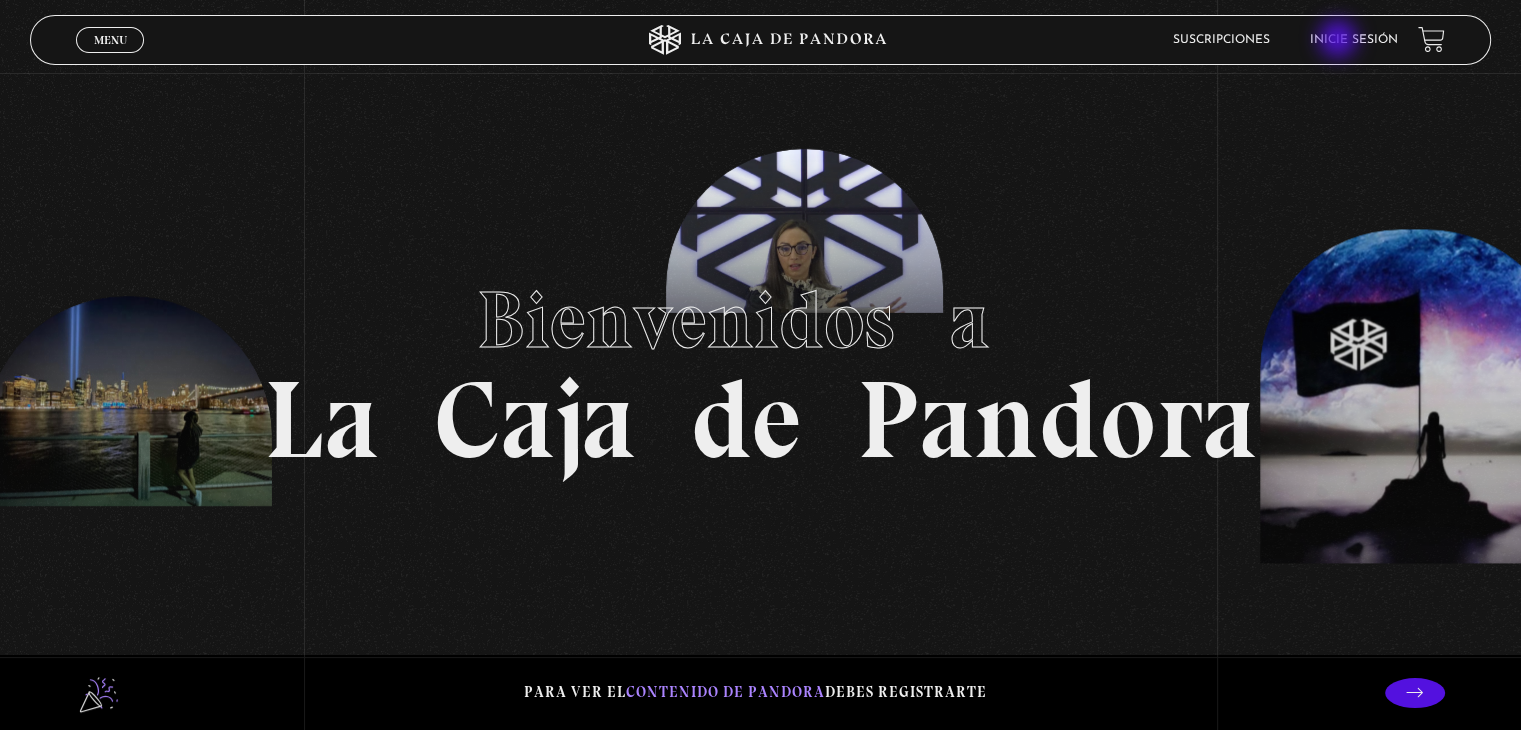 click on "Inicie sesión" at bounding box center (1354, 40) 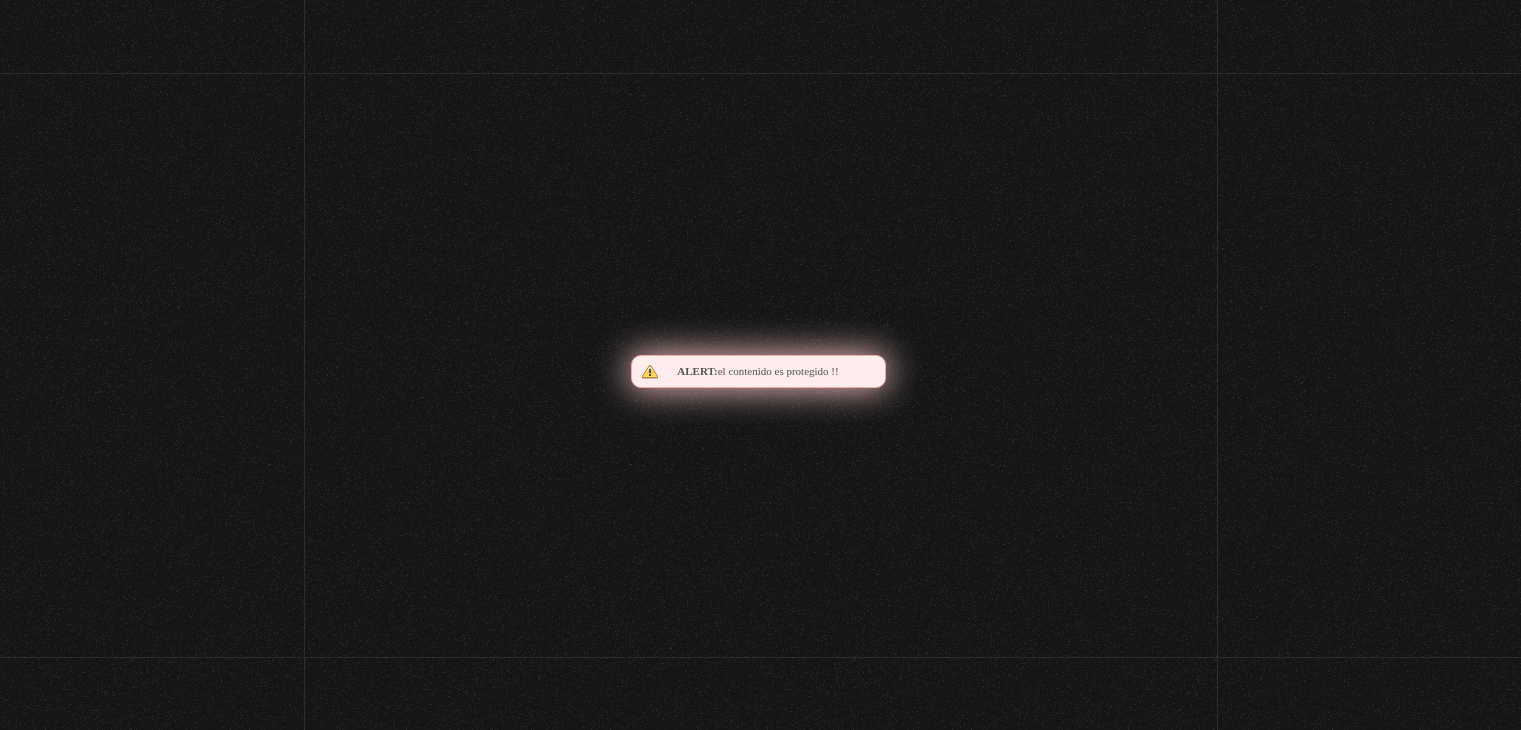 scroll, scrollTop: 0, scrollLeft: 0, axis: both 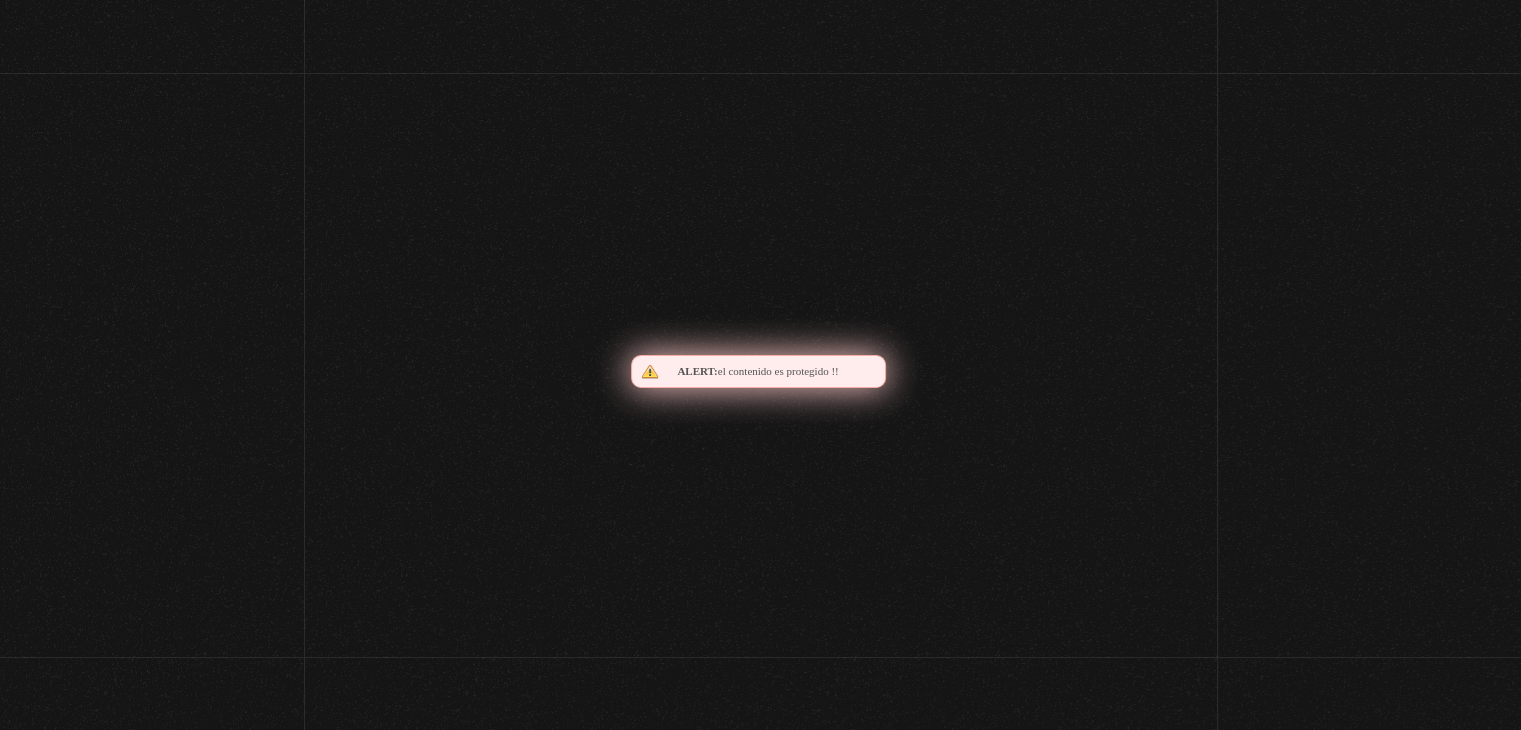 click on "Inicie sesión" at bounding box center (1317, 40) 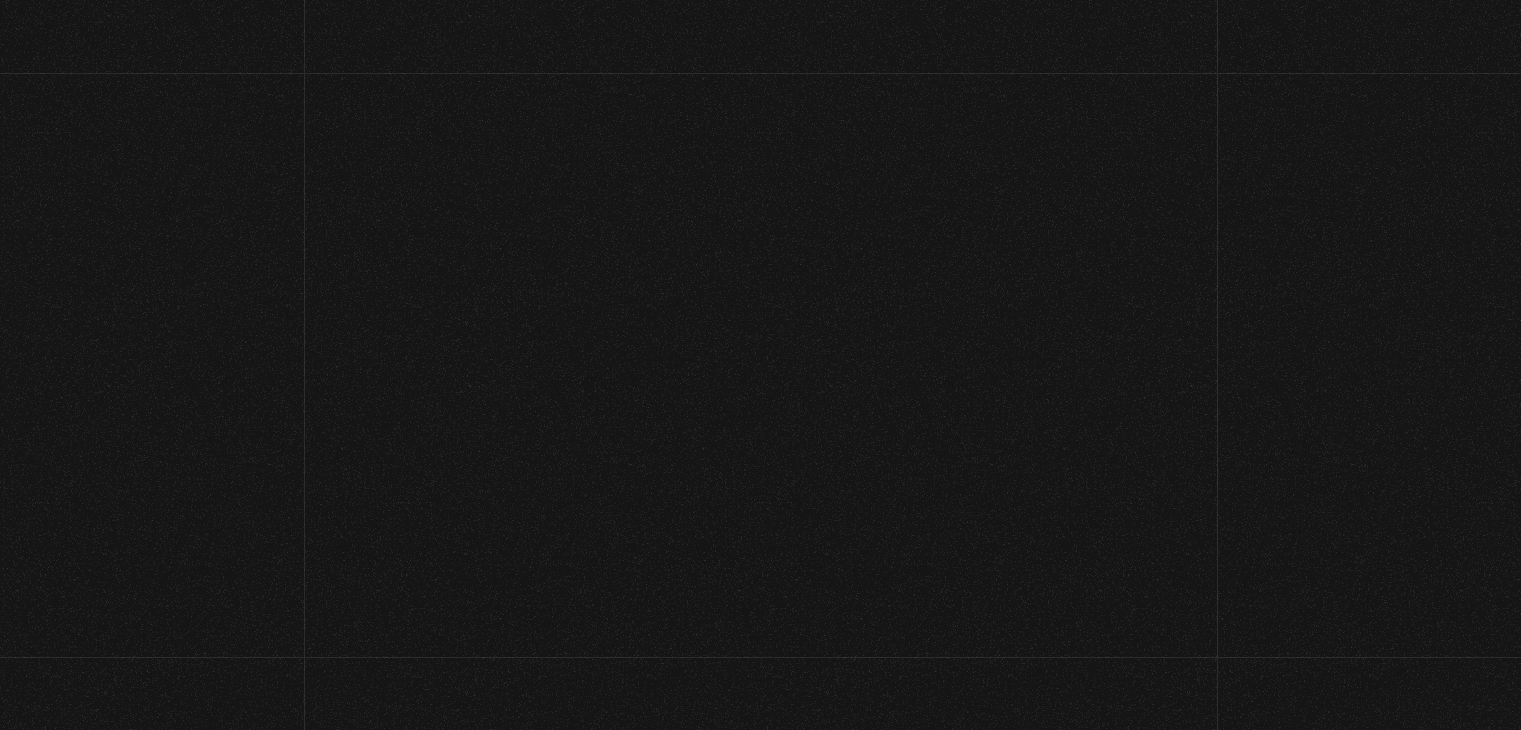 scroll, scrollTop: 0, scrollLeft: 0, axis: both 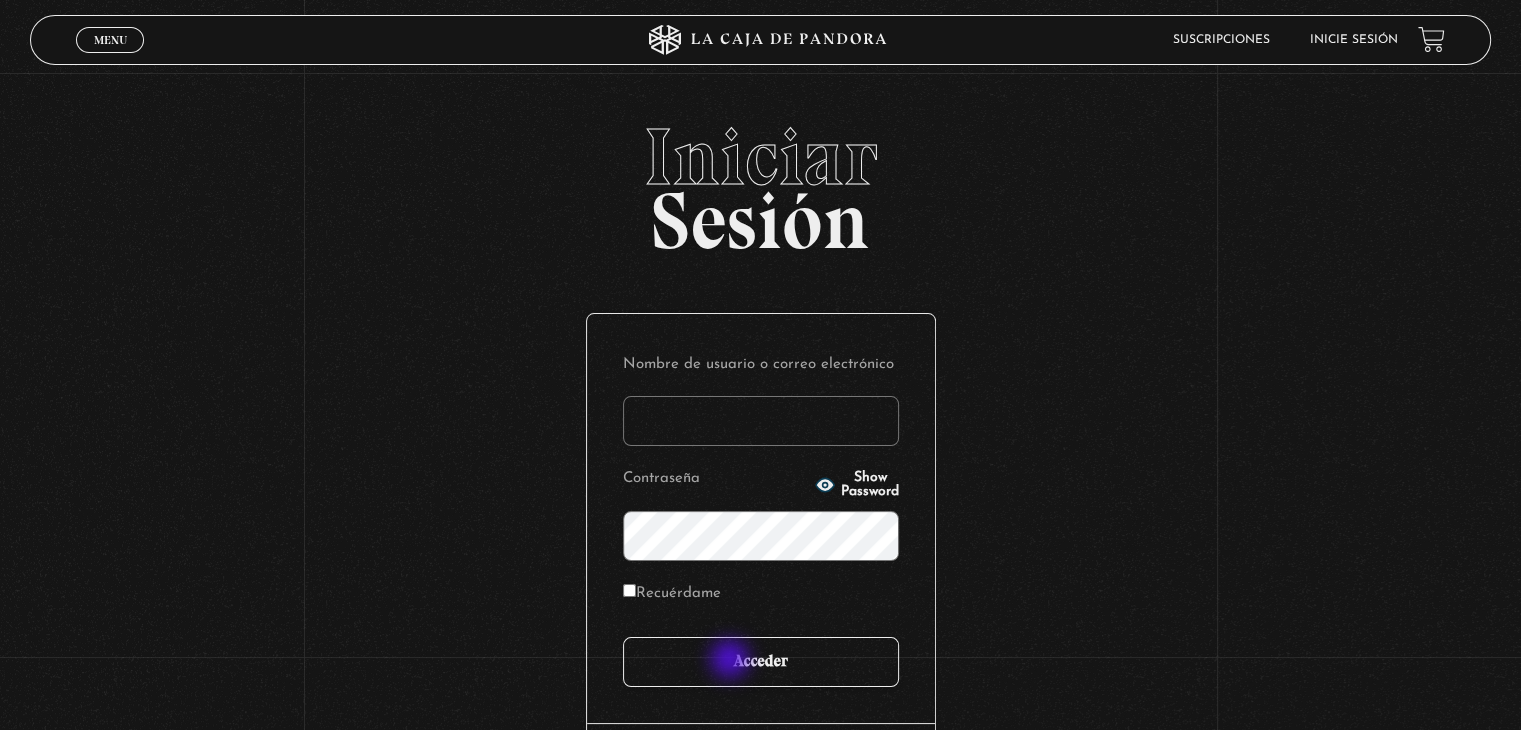 type on "[EMAIL]" 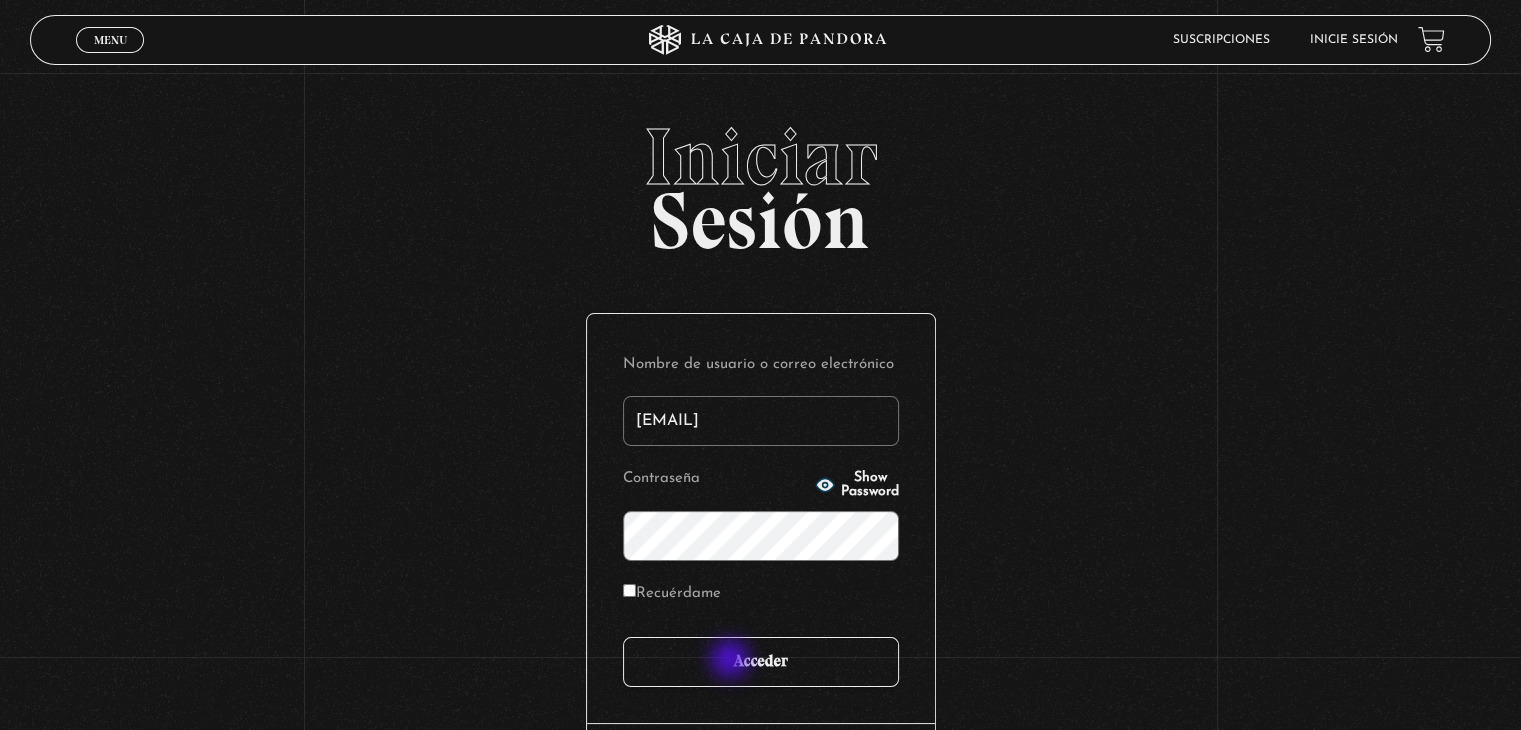 click on "Acceder" at bounding box center [761, 662] 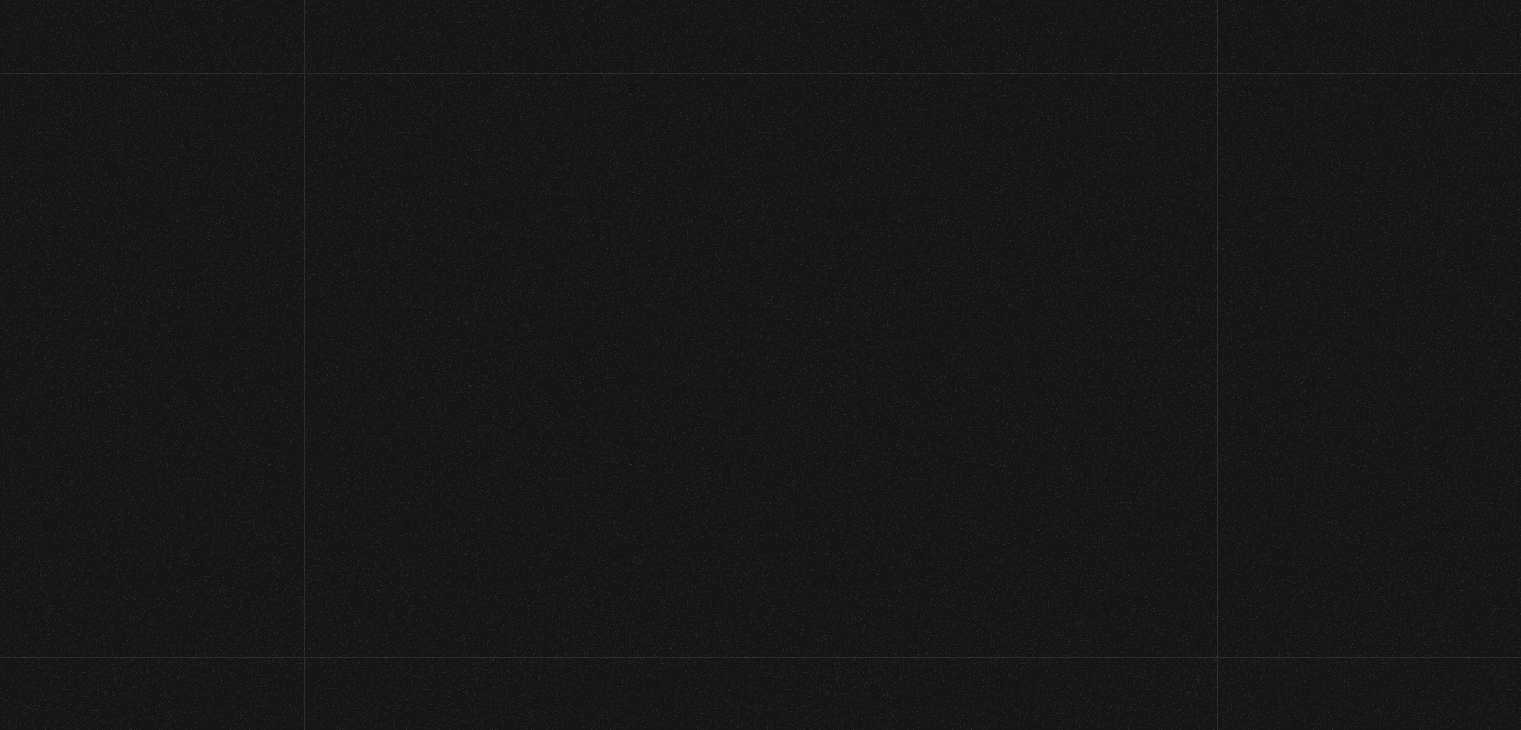 scroll, scrollTop: 0, scrollLeft: 0, axis: both 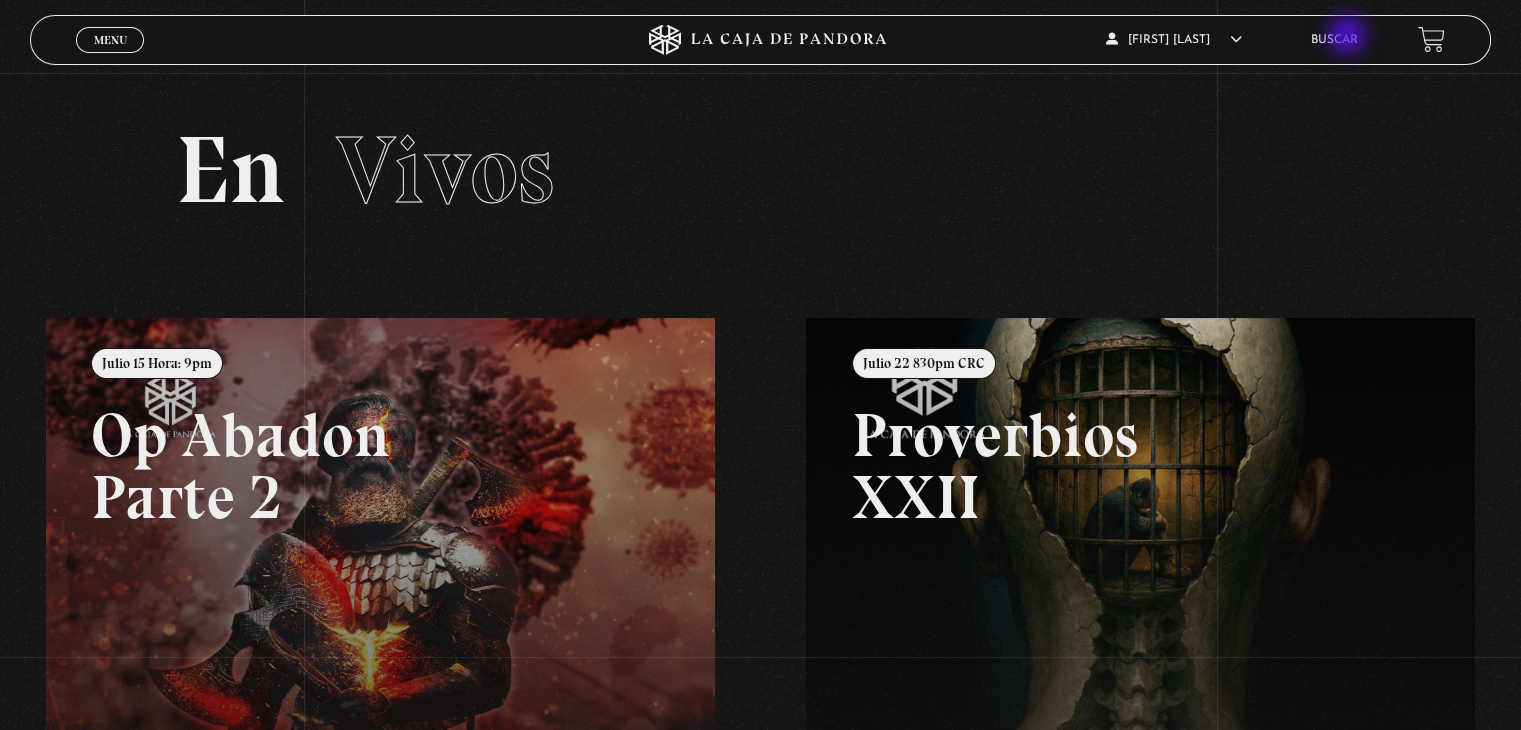 click on "Buscar" at bounding box center [1334, 40] 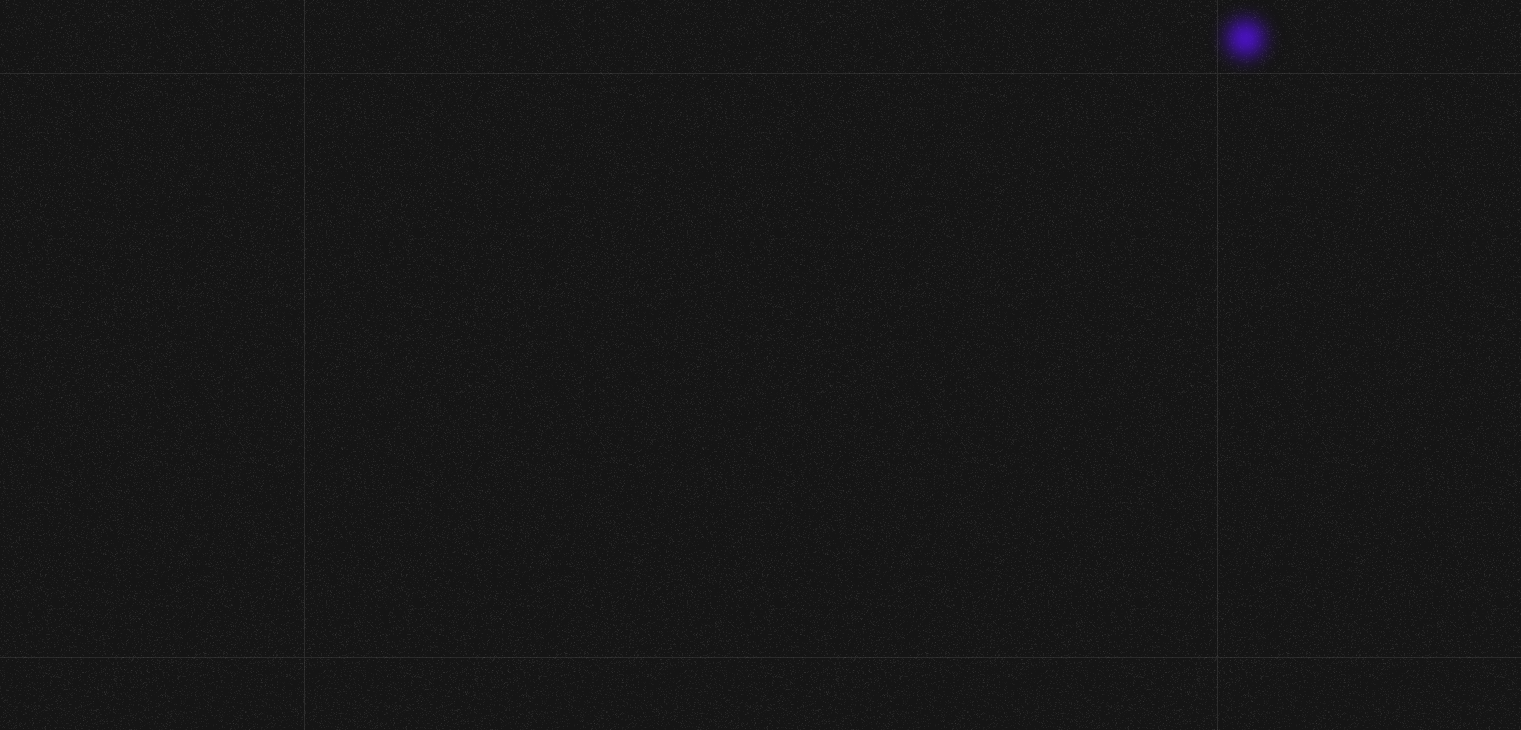 scroll, scrollTop: 0, scrollLeft: 0, axis: both 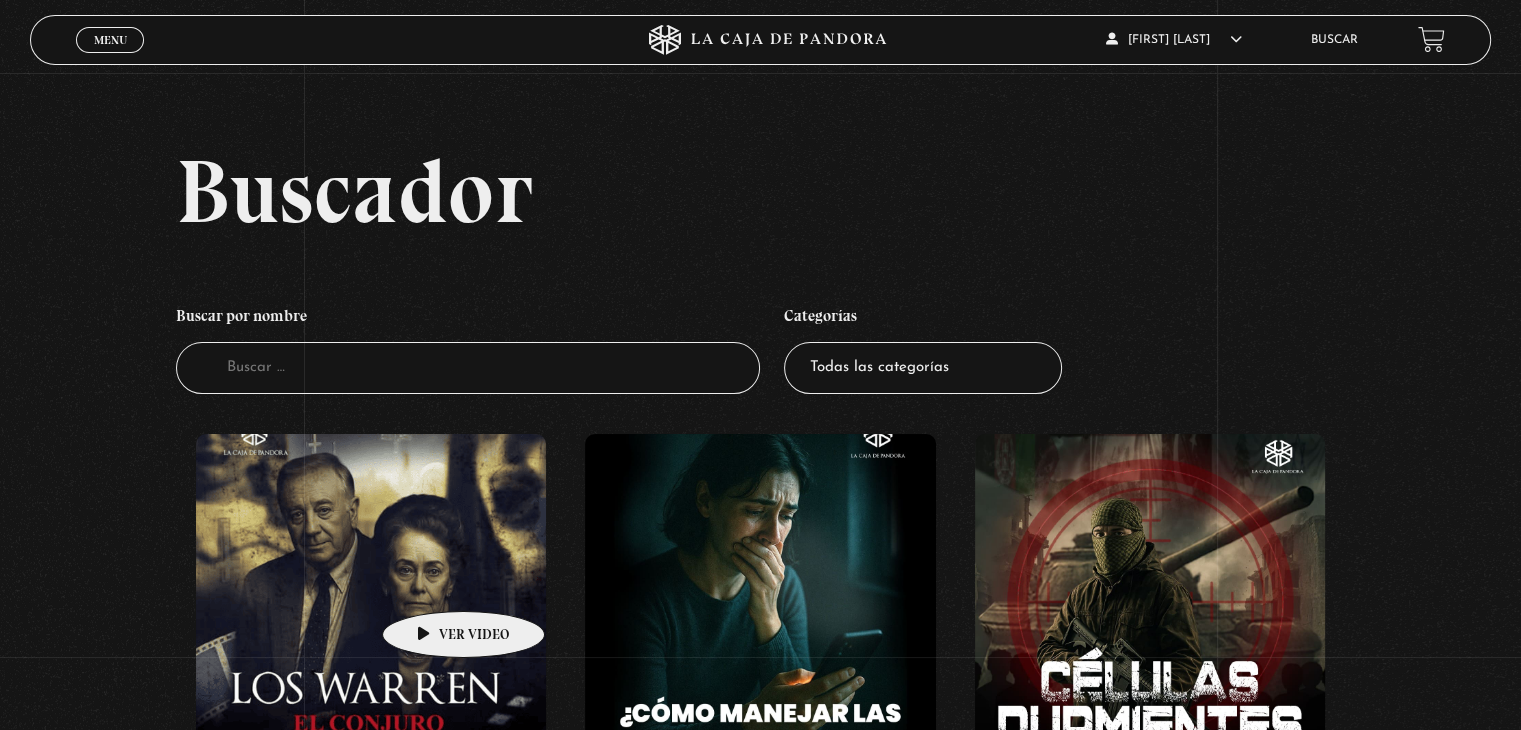 click at bounding box center (371, 614) 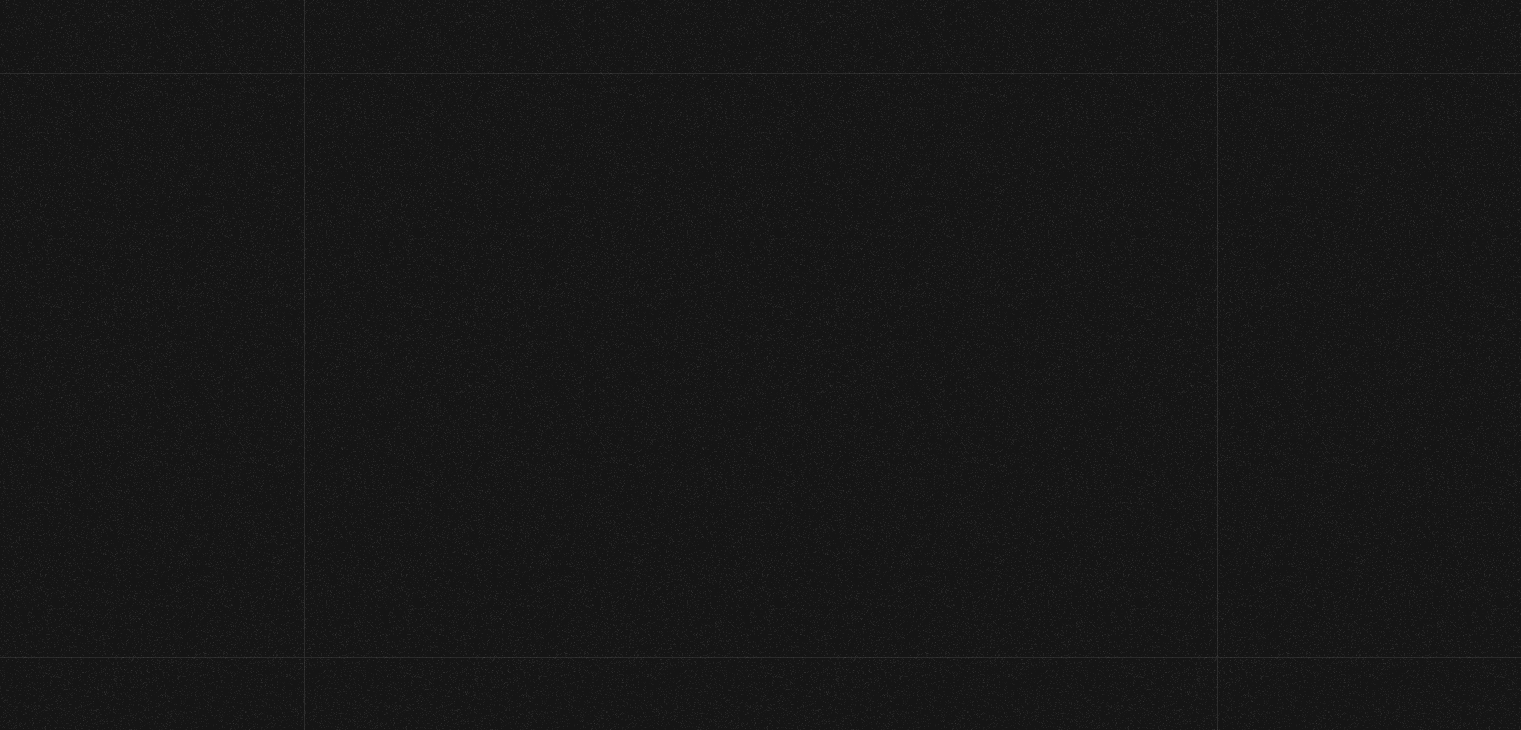 scroll, scrollTop: 0, scrollLeft: 0, axis: both 